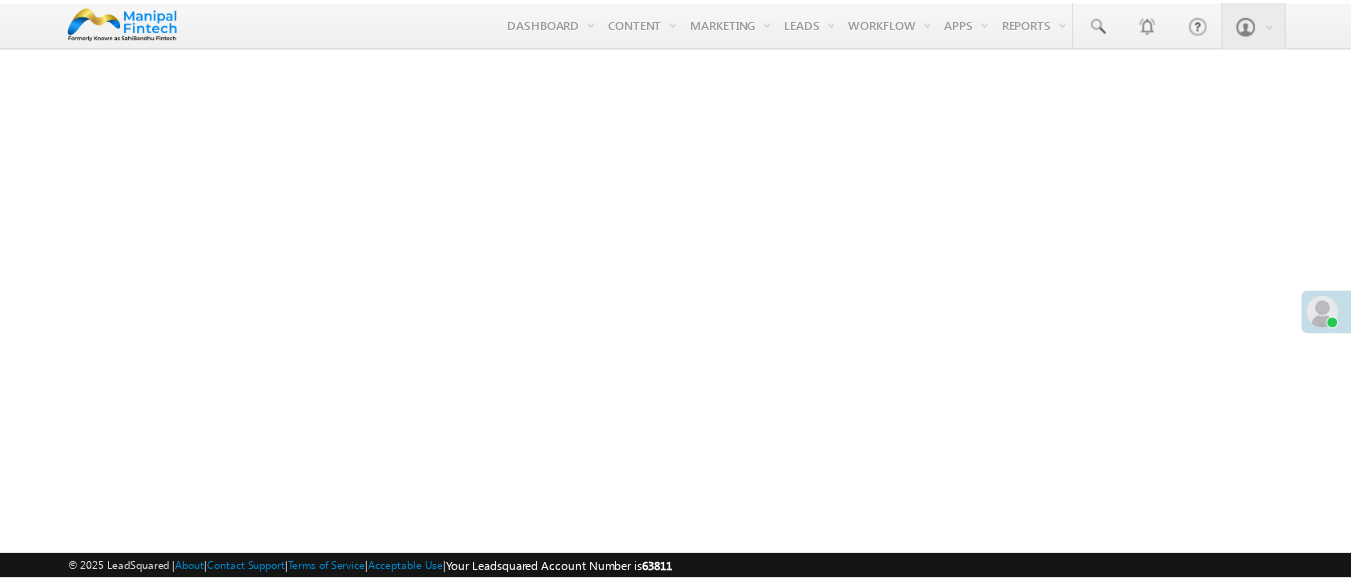 scroll, scrollTop: 0, scrollLeft: 0, axis: both 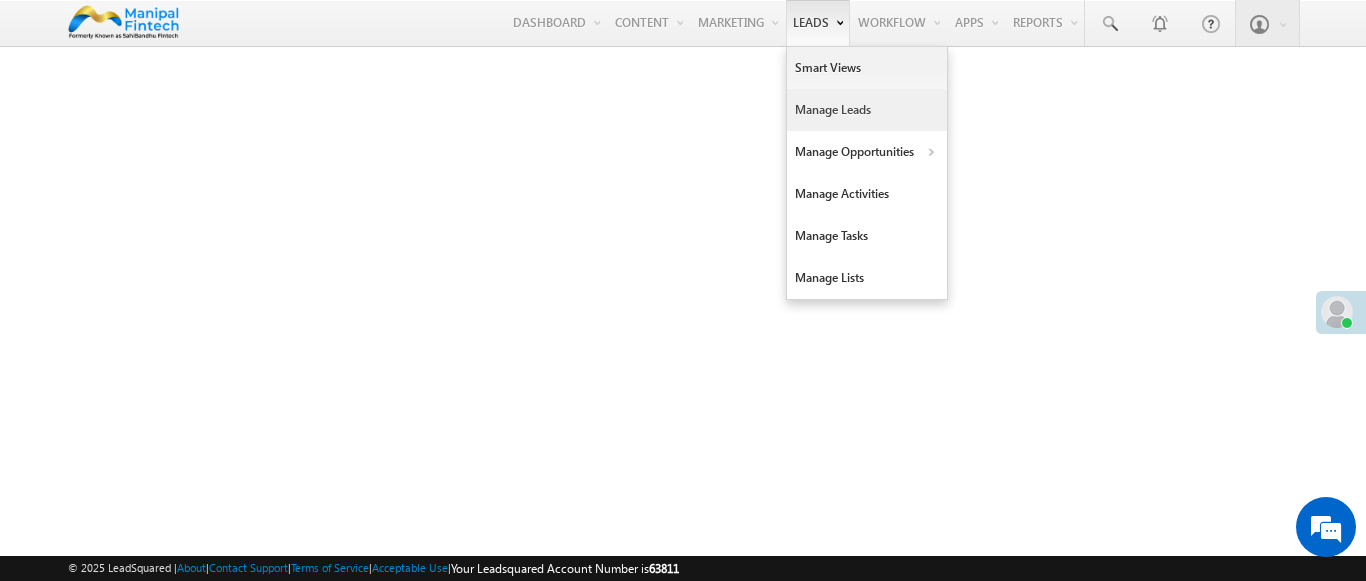 click on "Manage Leads" at bounding box center [867, 110] 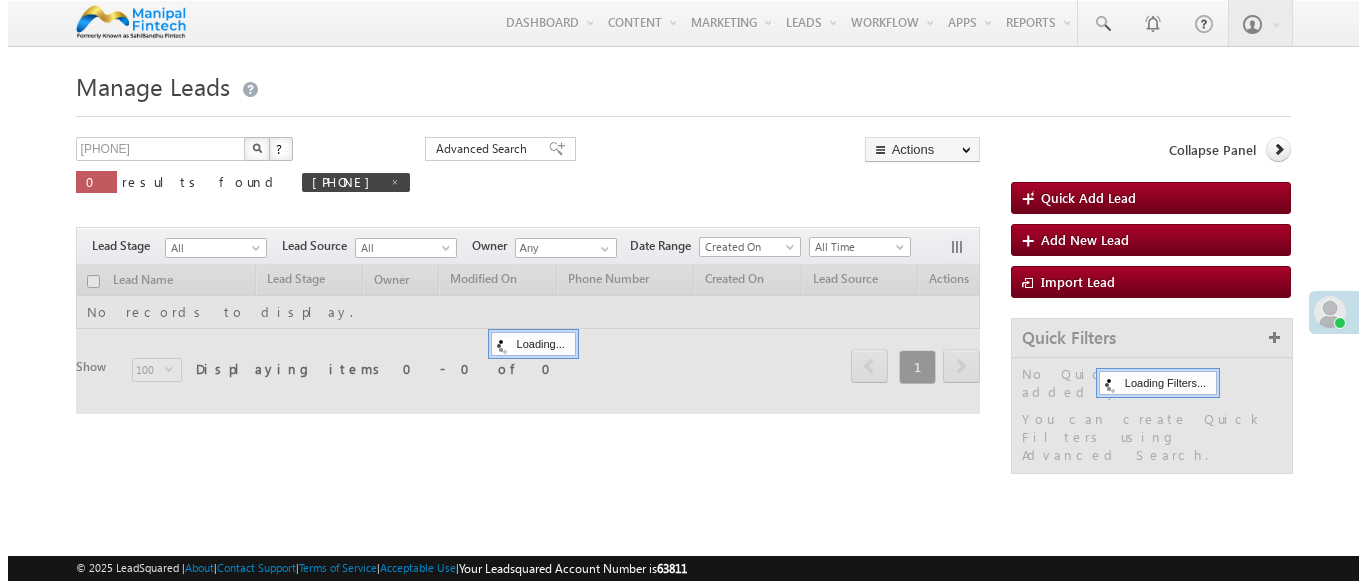 scroll, scrollTop: 0, scrollLeft: 0, axis: both 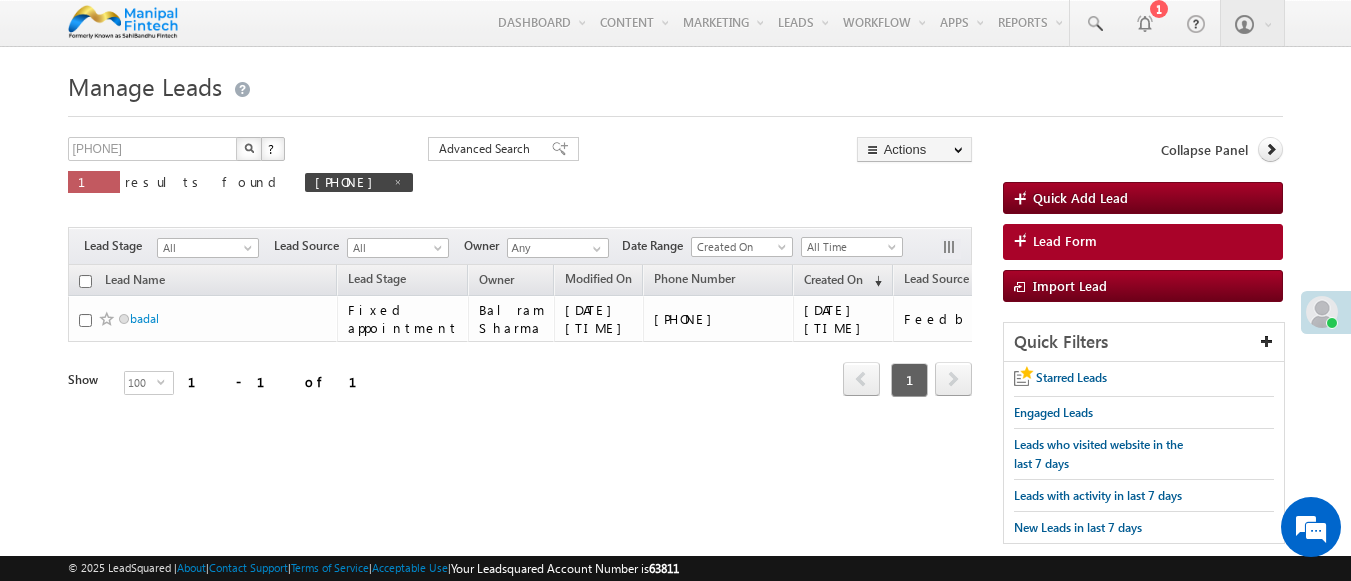 click on "Lead Form" at bounding box center (1143, 242) 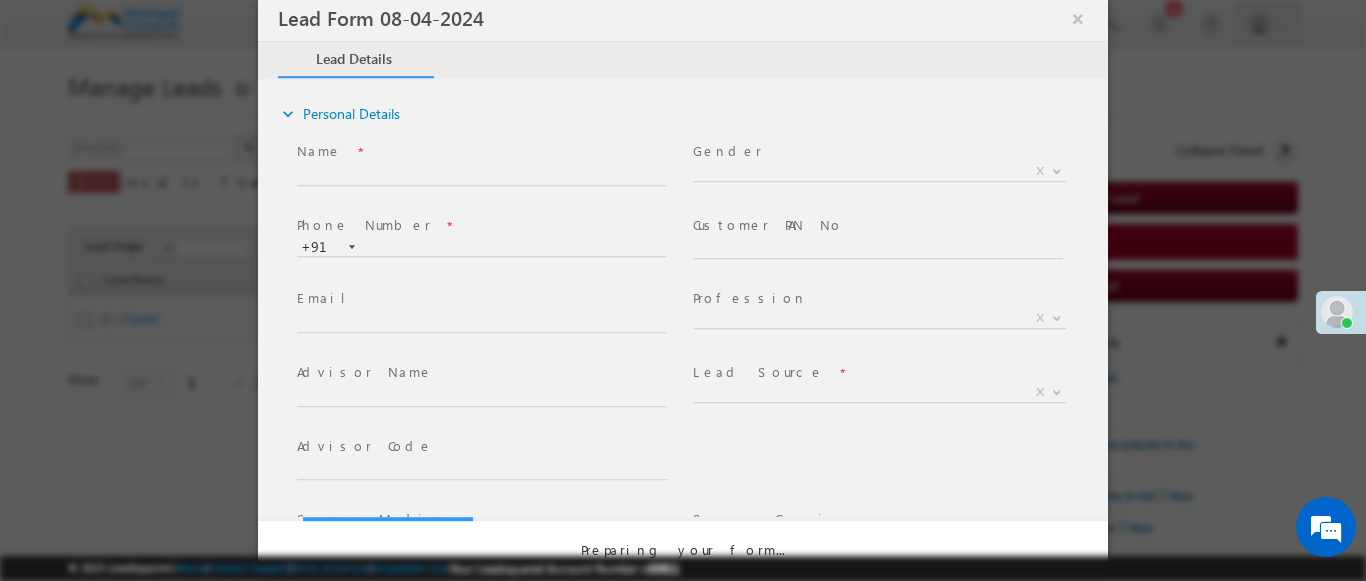 select on "Open" 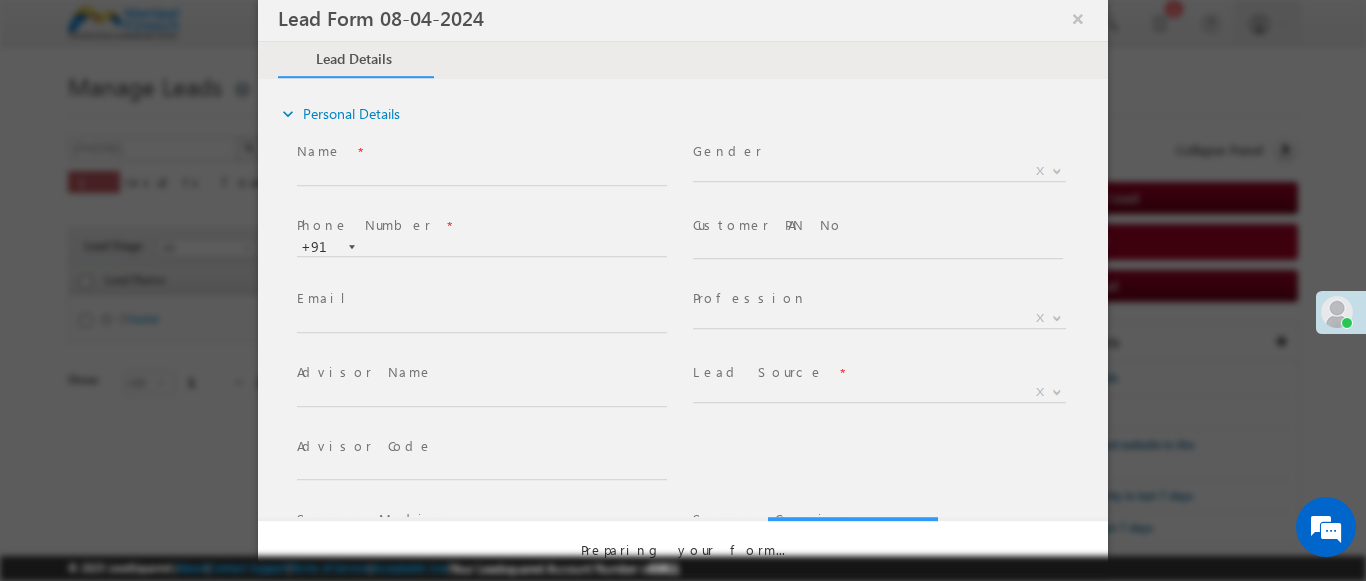 scroll, scrollTop: 0, scrollLeft: 0, axis: both 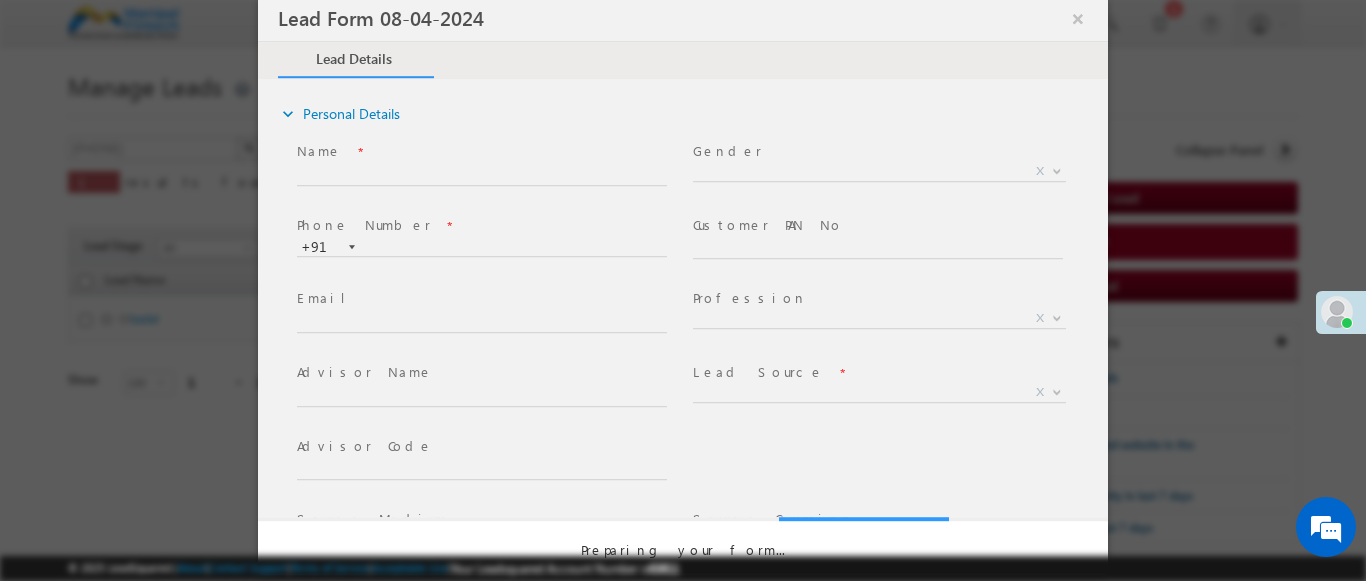 select on "Prospecting" 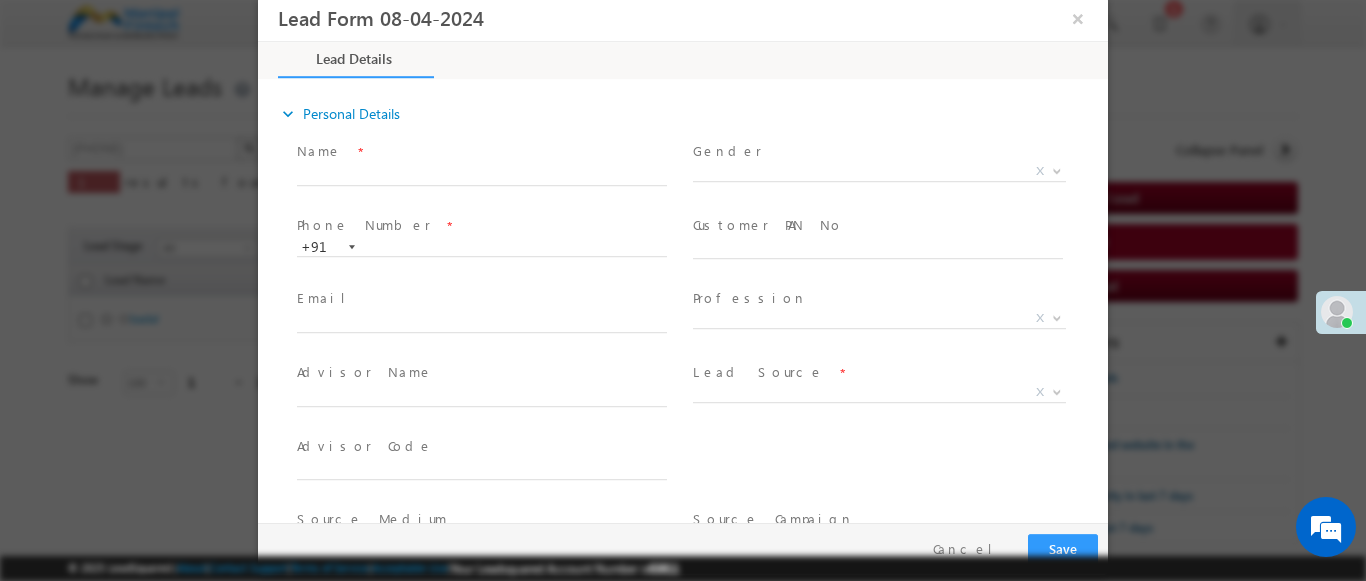 type on "07/11/25 10:01 AM" 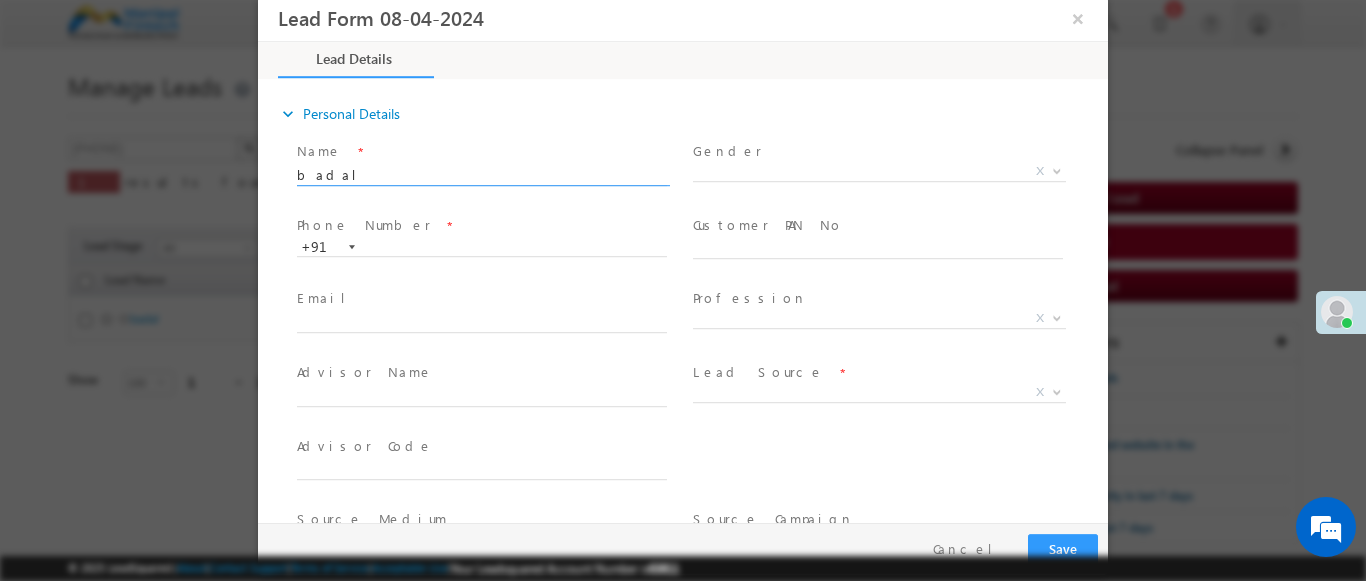 type on "badal" 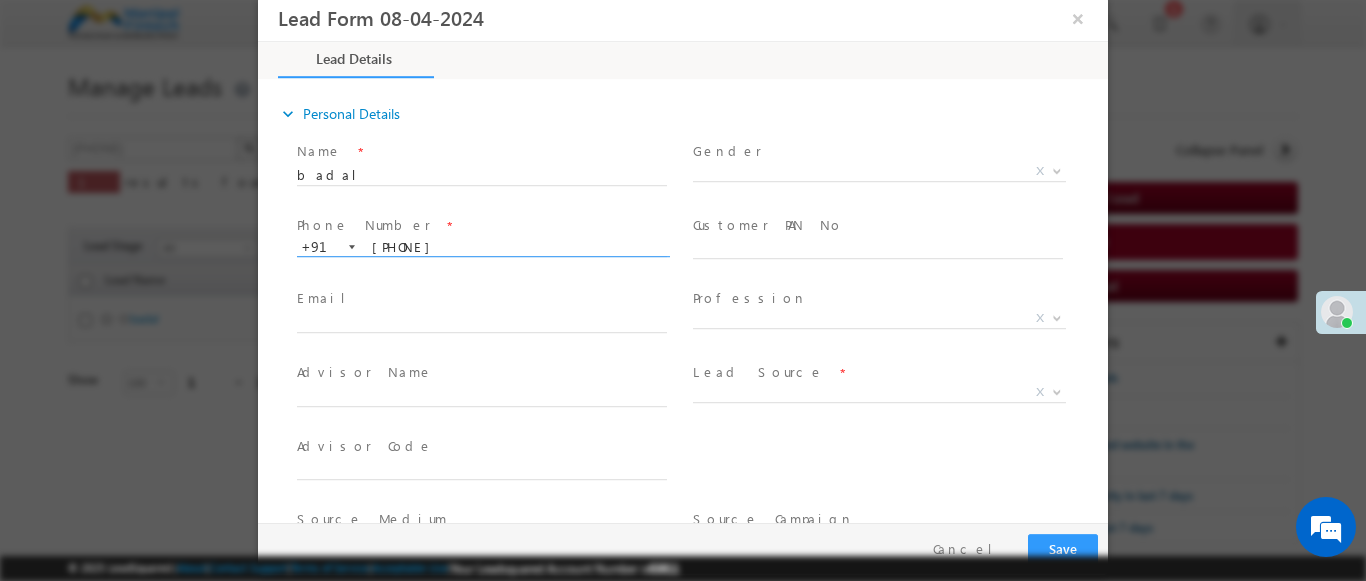type on "7815580069" 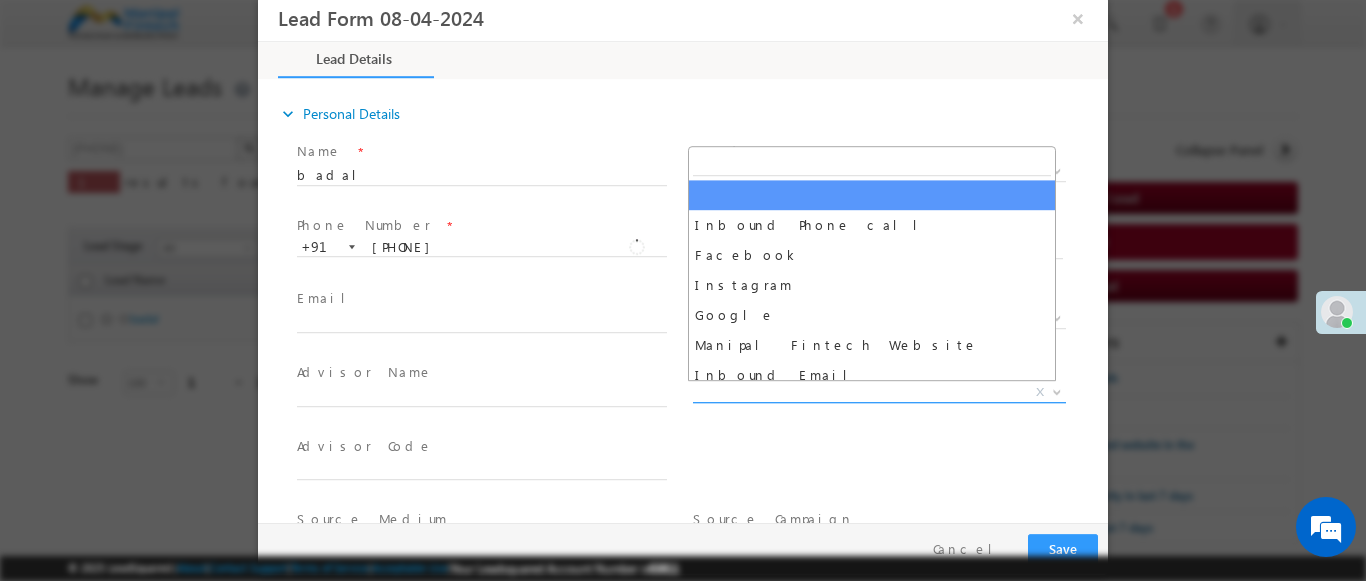 scroll, scrollTop: 1570, scrollLeft: 0, axis: vertical 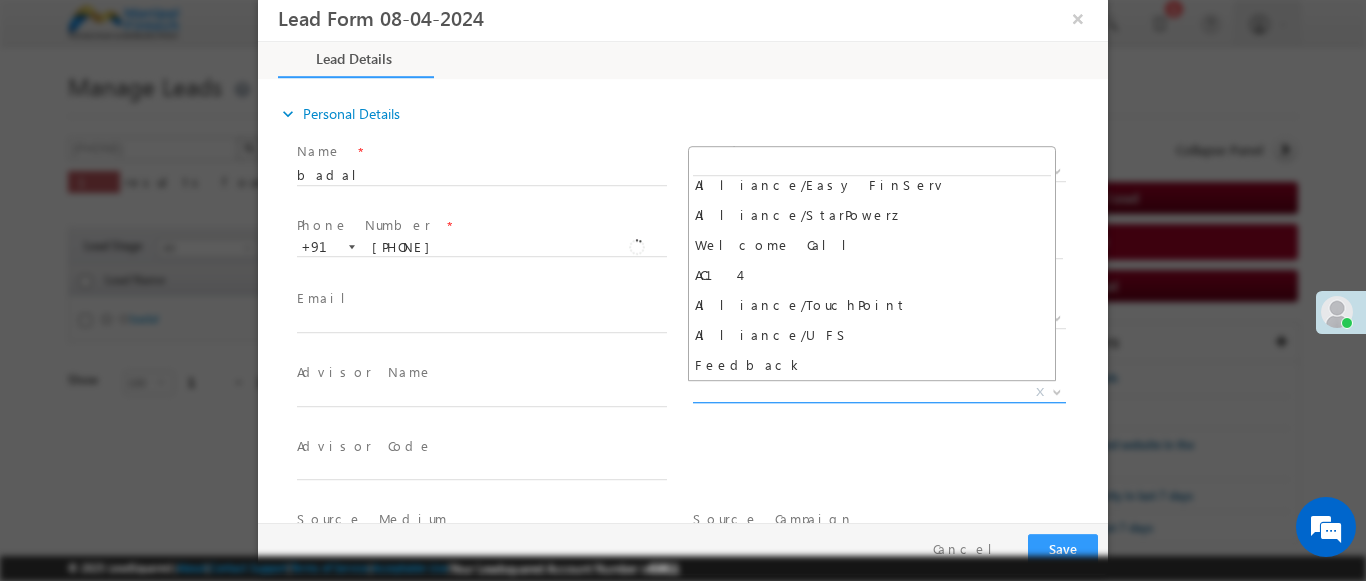 select on "Feedback" 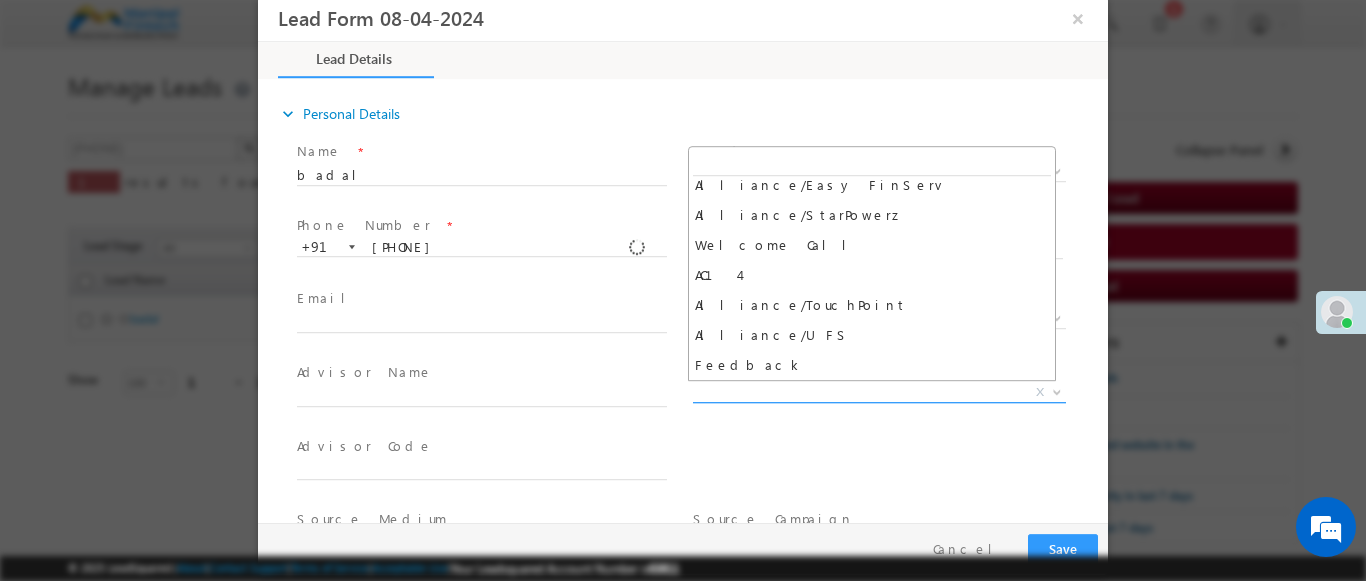 type on "badal- Feedback" 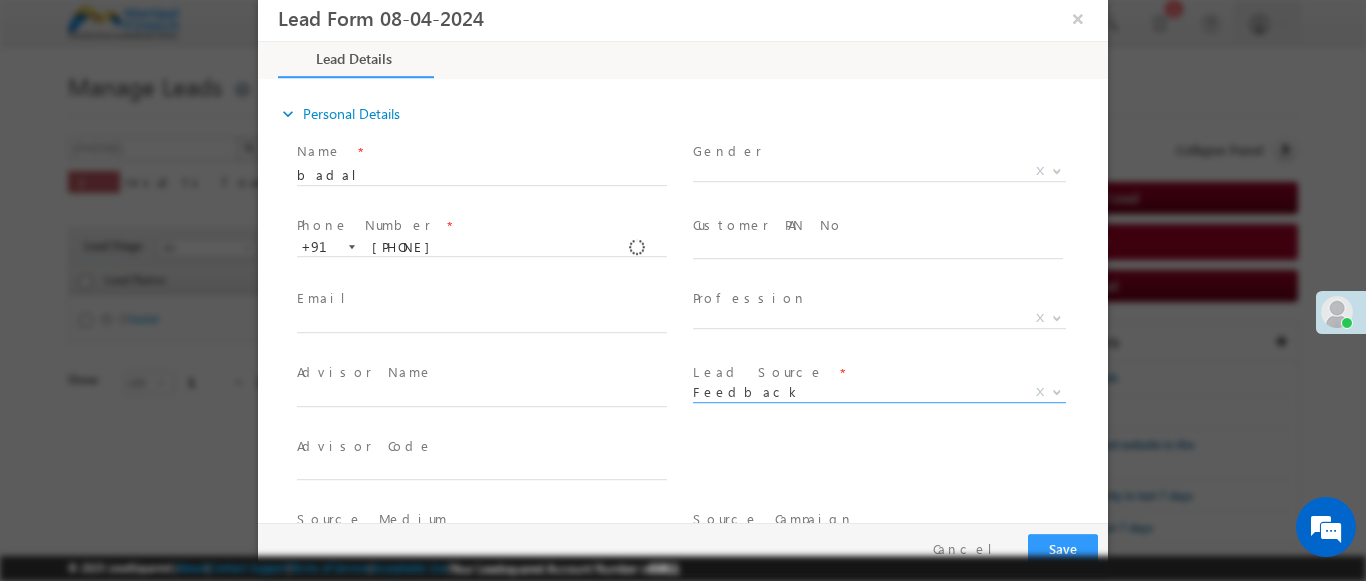 scroll, scrollTop: 886, scrollLeft: 0, axis: vertical 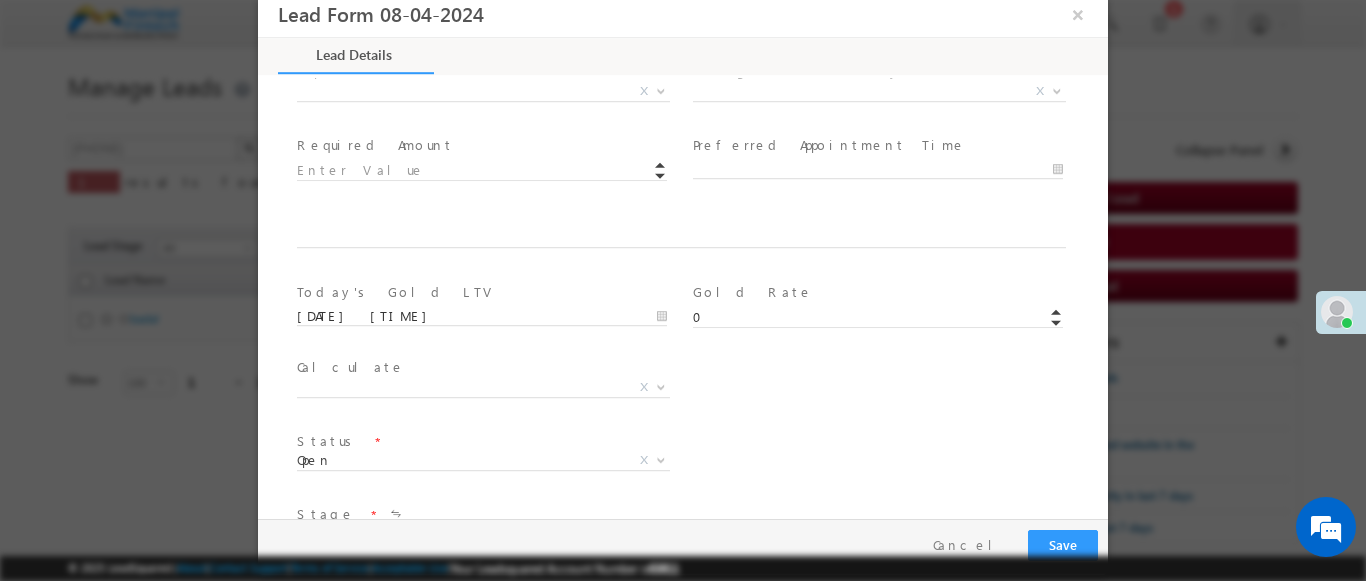 type on "600005" 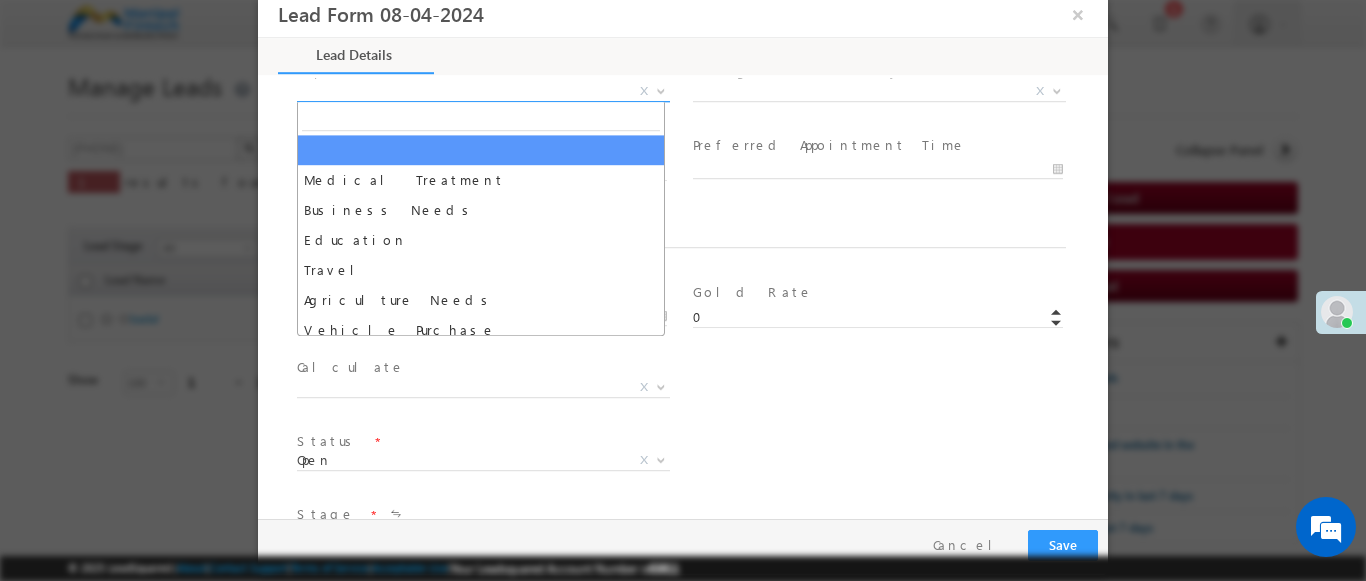 select on "Medical Treatment" 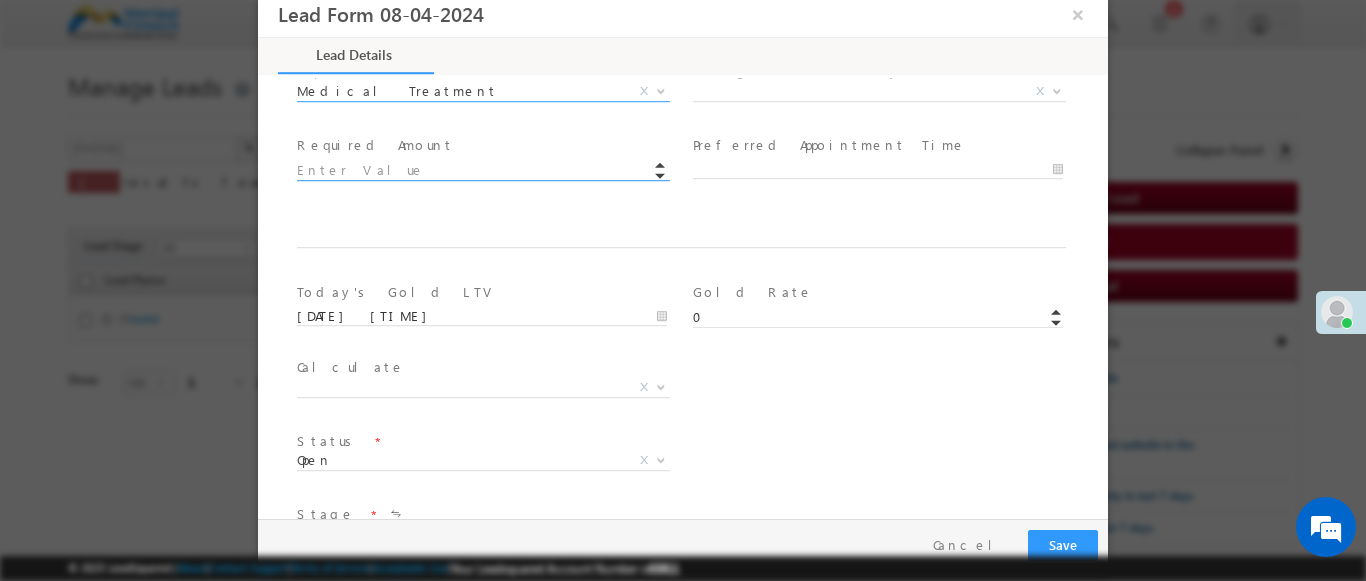 type on "Tamil Nadu" 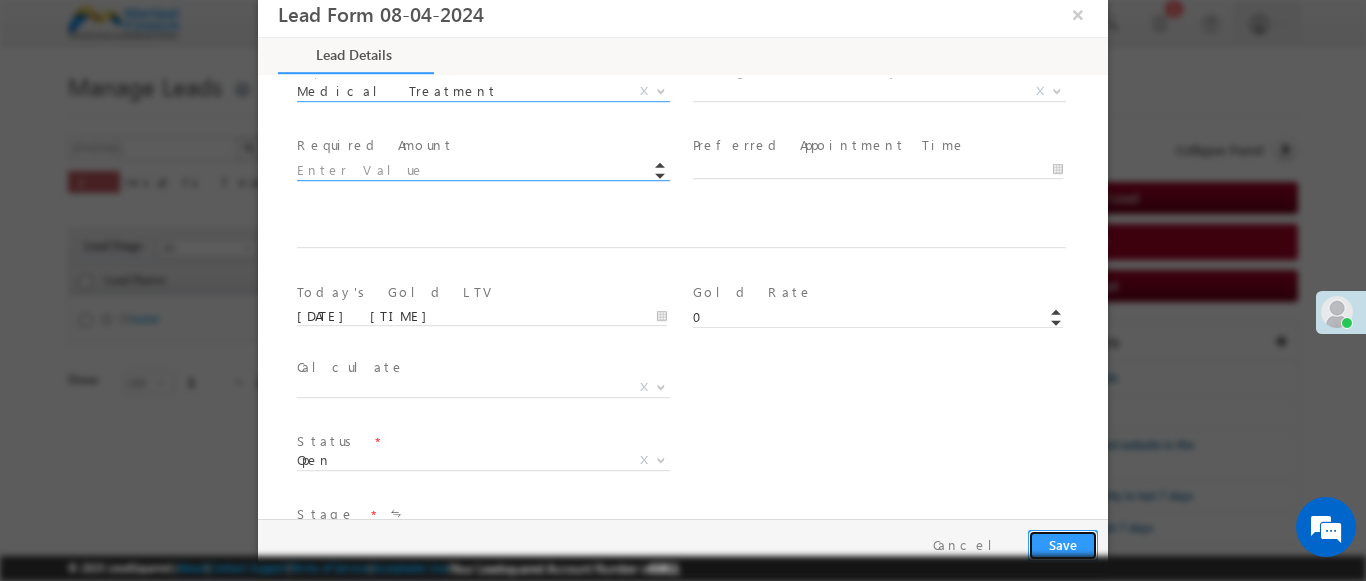 click on "Save" at bounding box center [1063, 545] 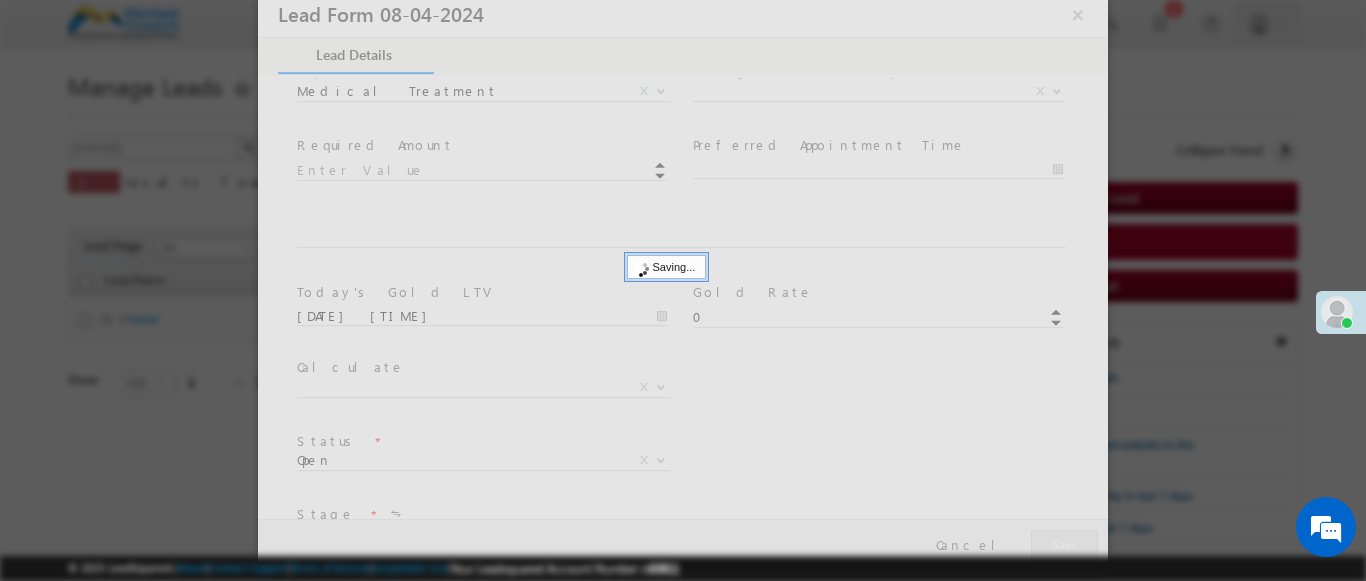 select on "Chepauk" 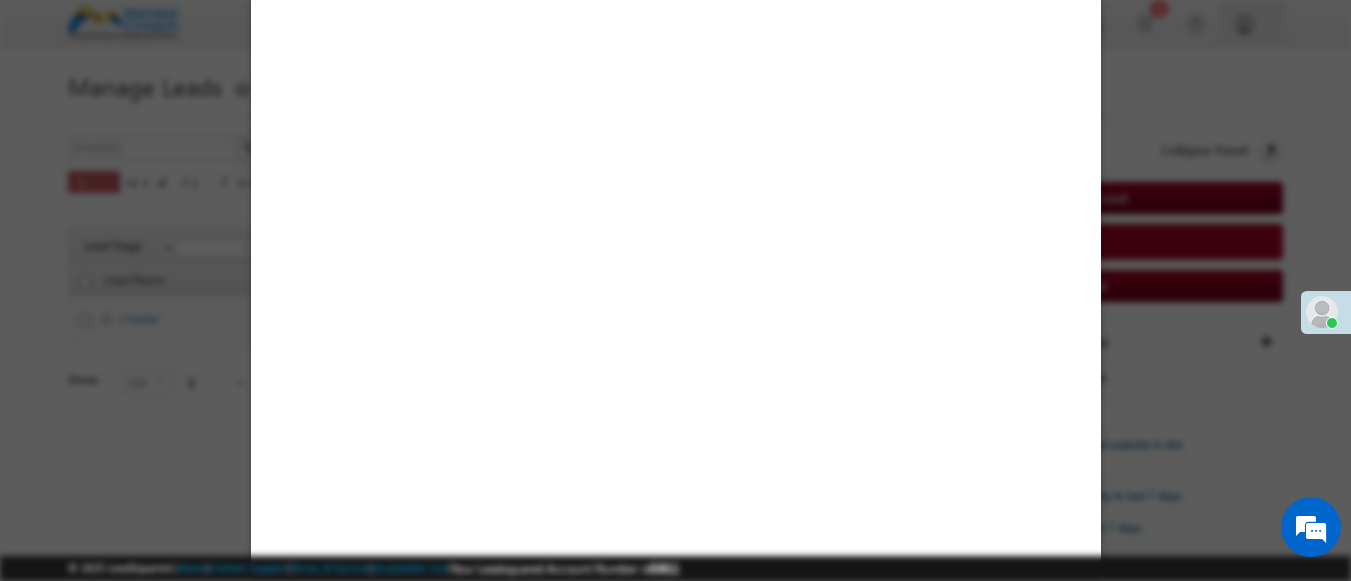 scroll, scrollTop: 0, scrollLeft: 0, axis: both 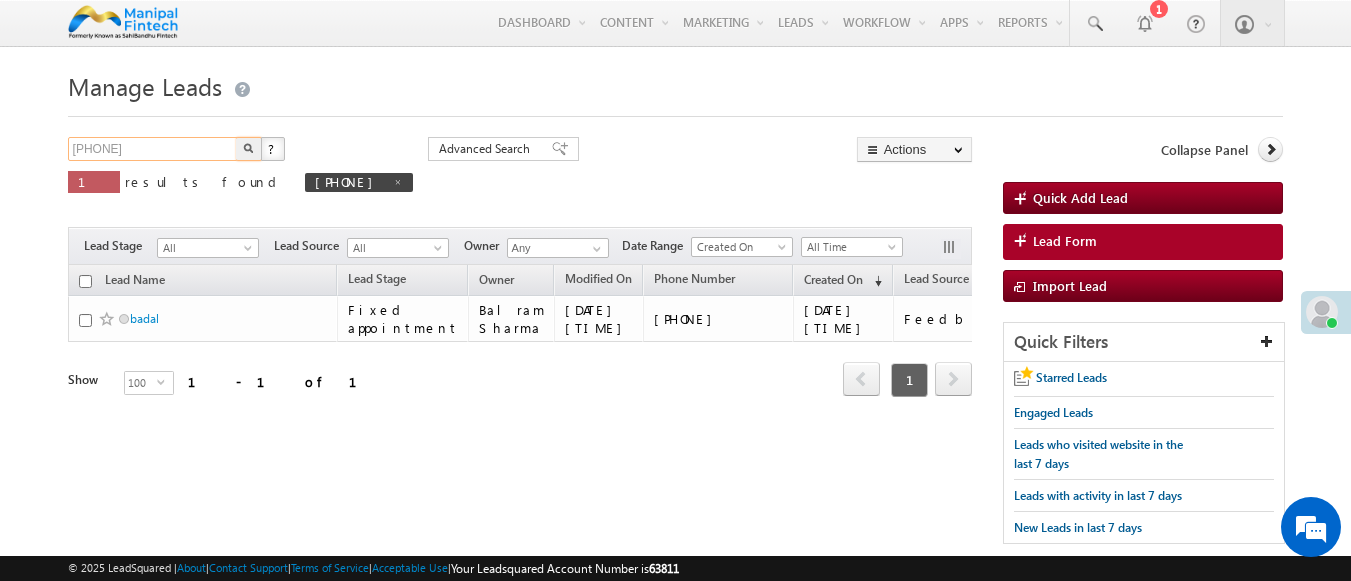 type on "7815580069" 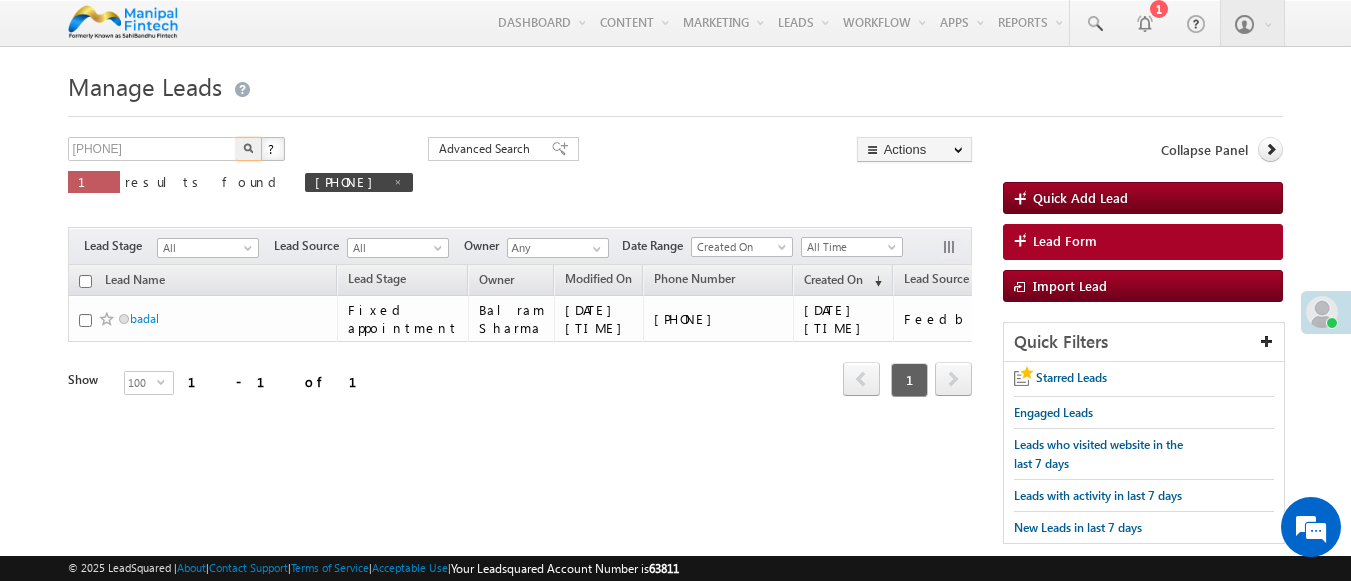 click at bounding box center (248, 148) 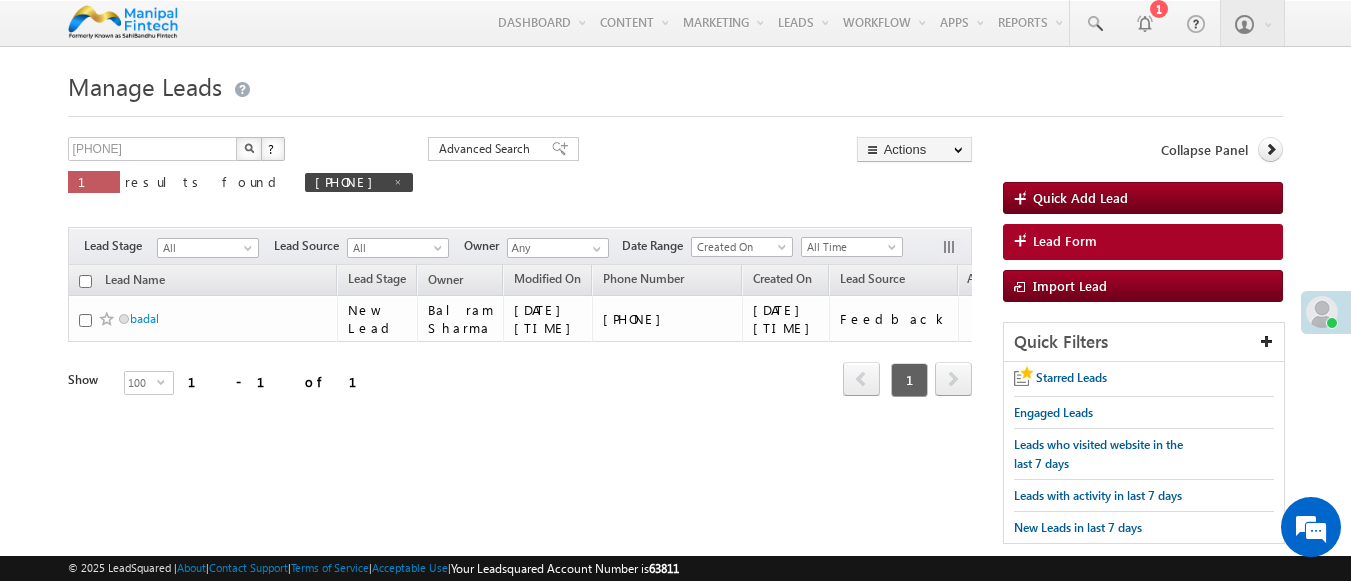 scroll, scrollTop: 0, scrollLeft: 0, axis: both 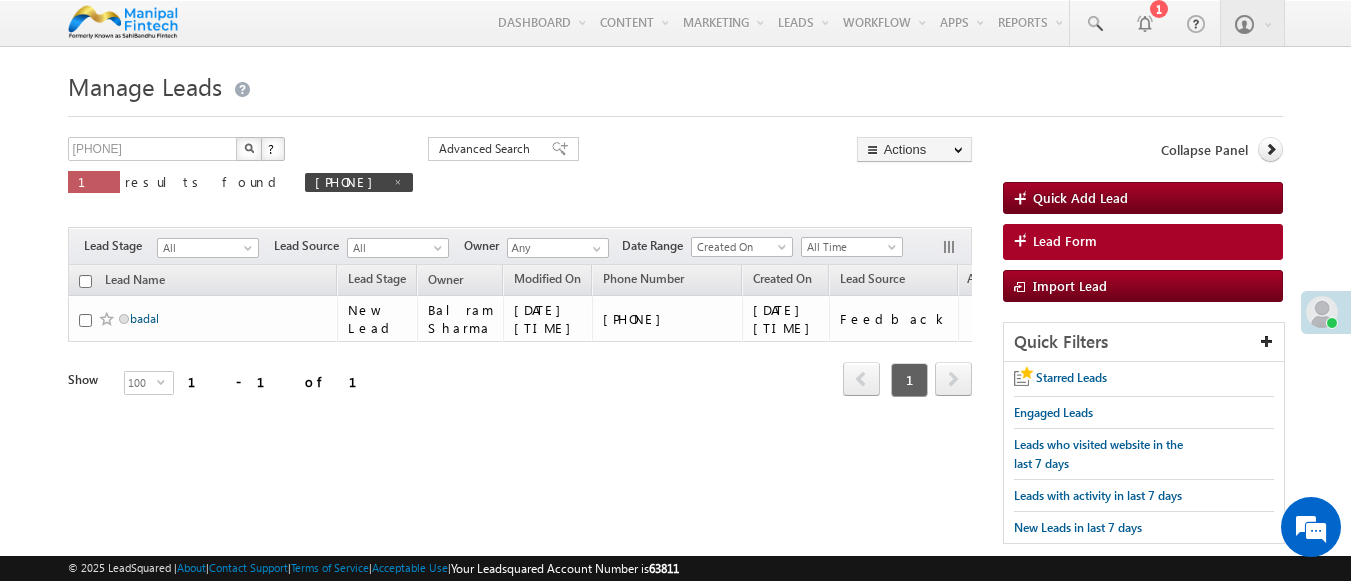 click on "badal" at bounding box center [144, 318] 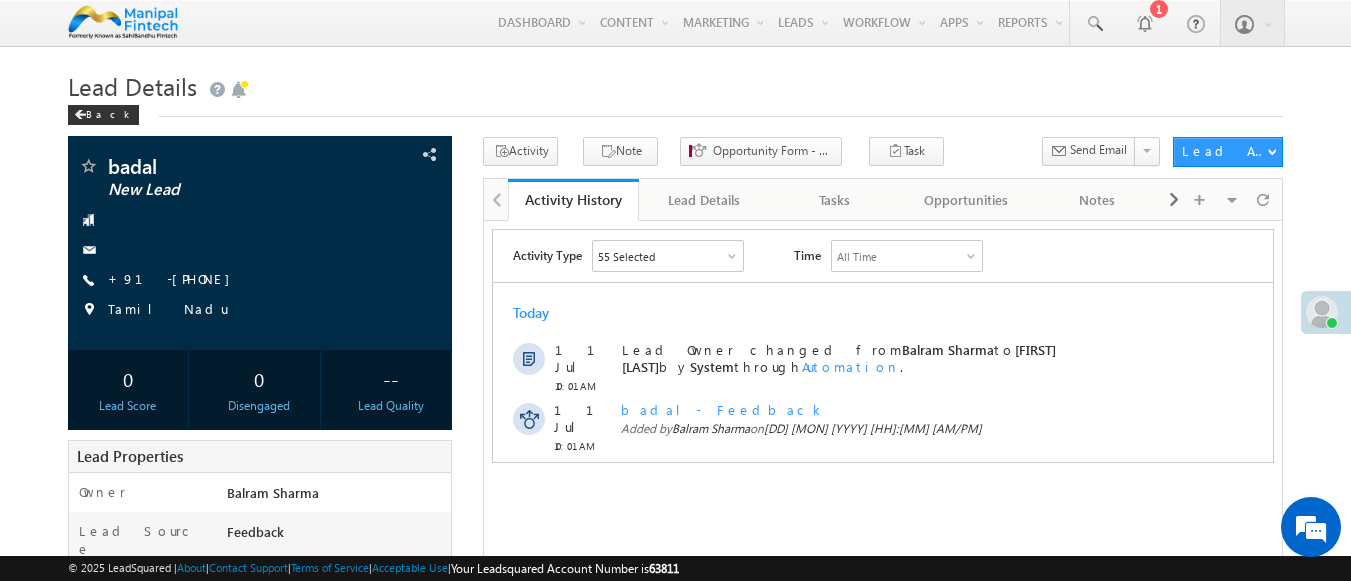scroll, scrollTop: 0, scrollLeft: 0, axis: both 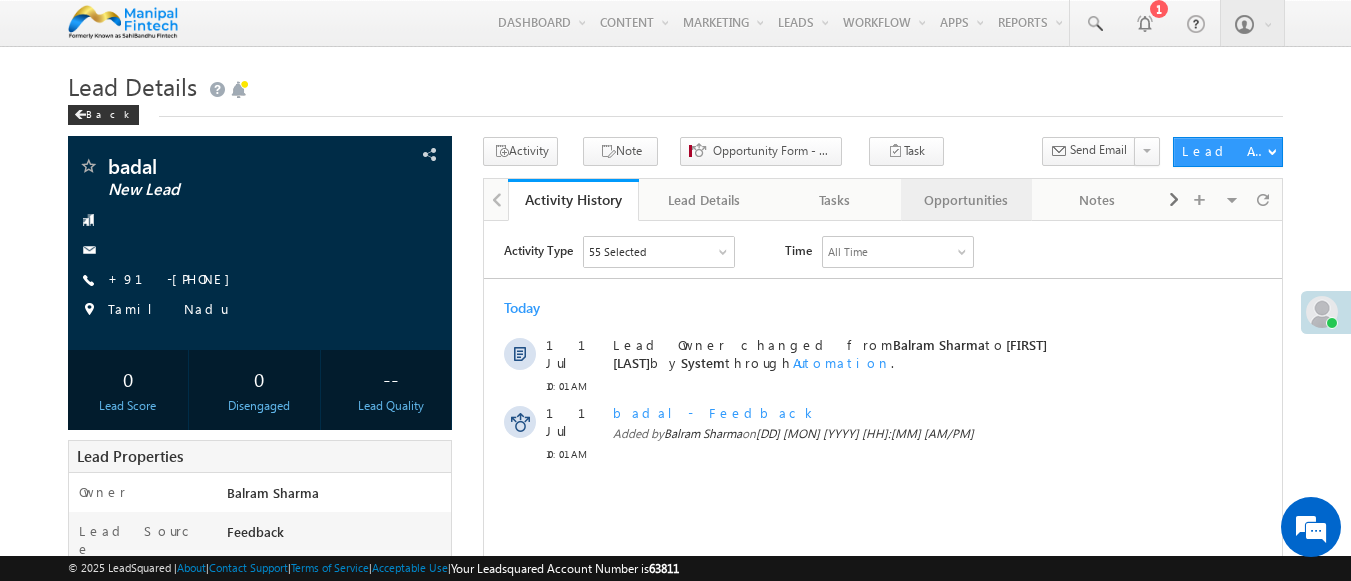 click on "Opportunities" at bounding box center [965, 200] 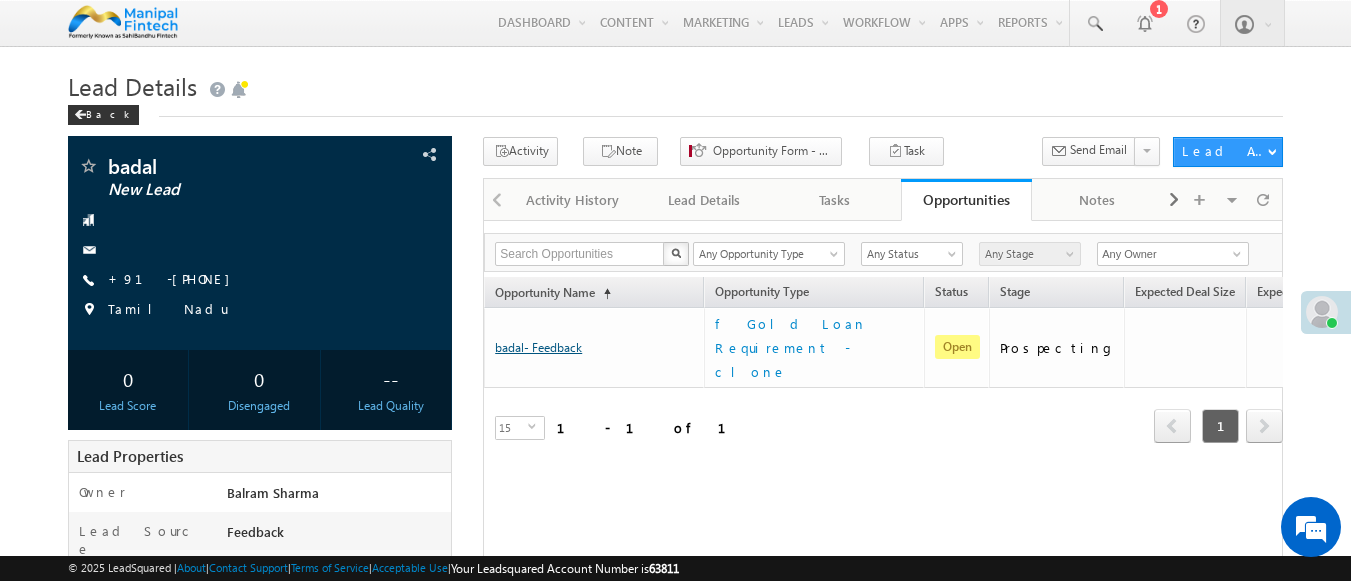 click on "badal- Feedback" at bounding box center [538, 347] 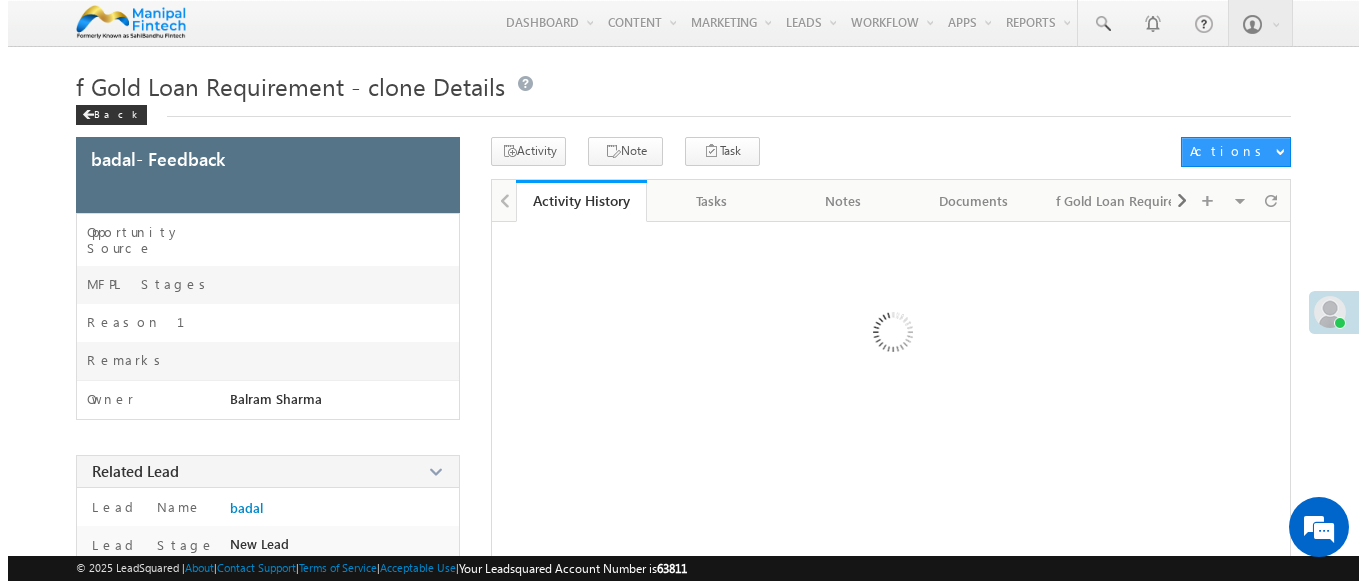 scroll, scrollTop: 0, scrollLeft: 0, axis: both 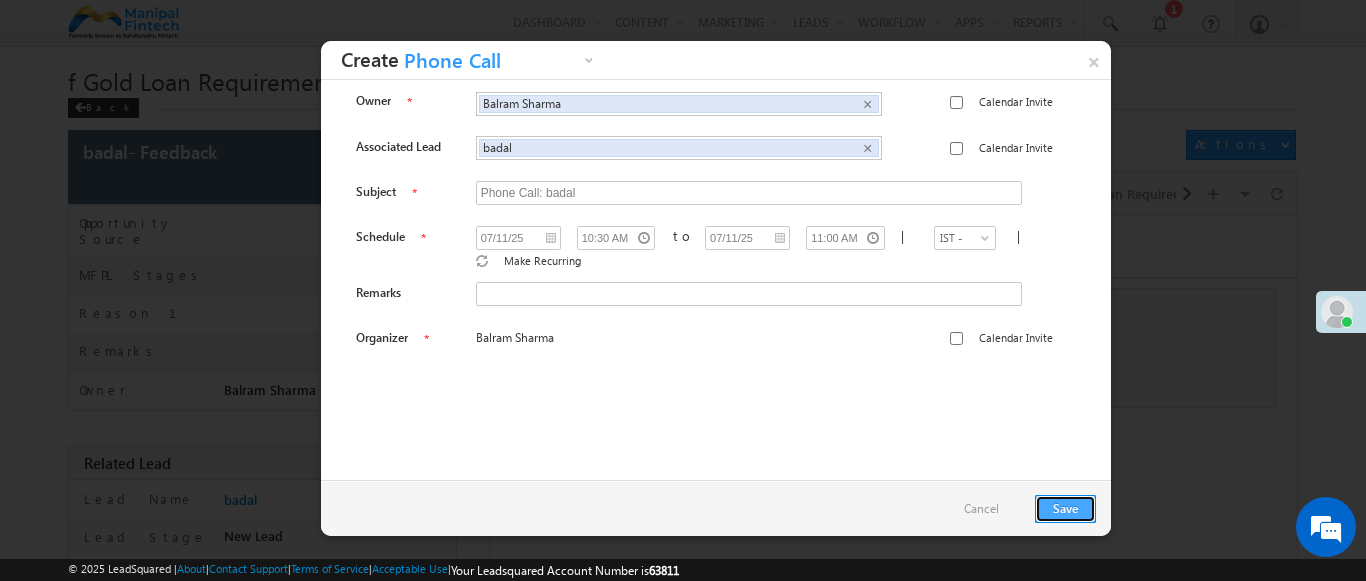 click on "Save" at bounding box center (1065, 509) 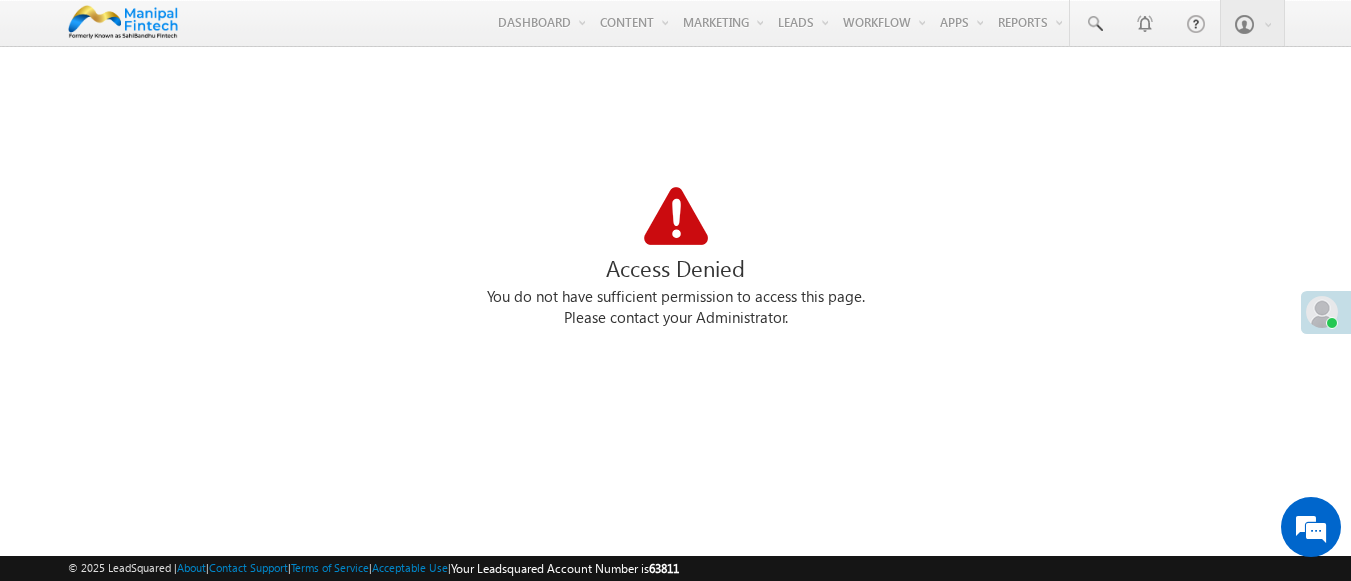 scroll, scrollTop: 0, scrollLeft: 0, axis: both 